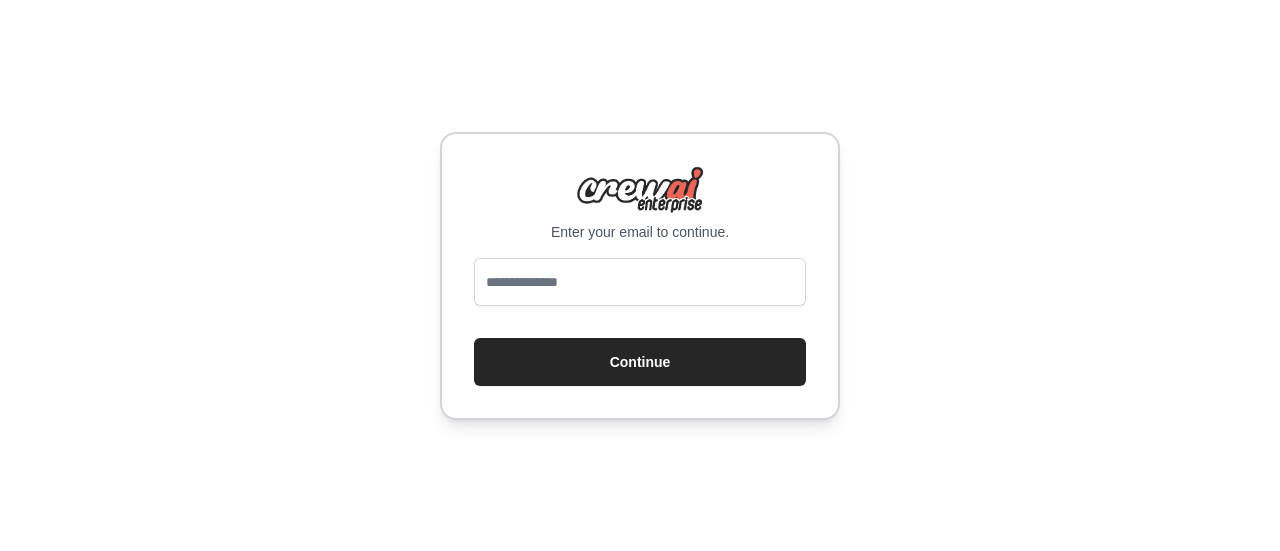 scroll, scrollTop: 0, scrollLeft: 0, axis: both 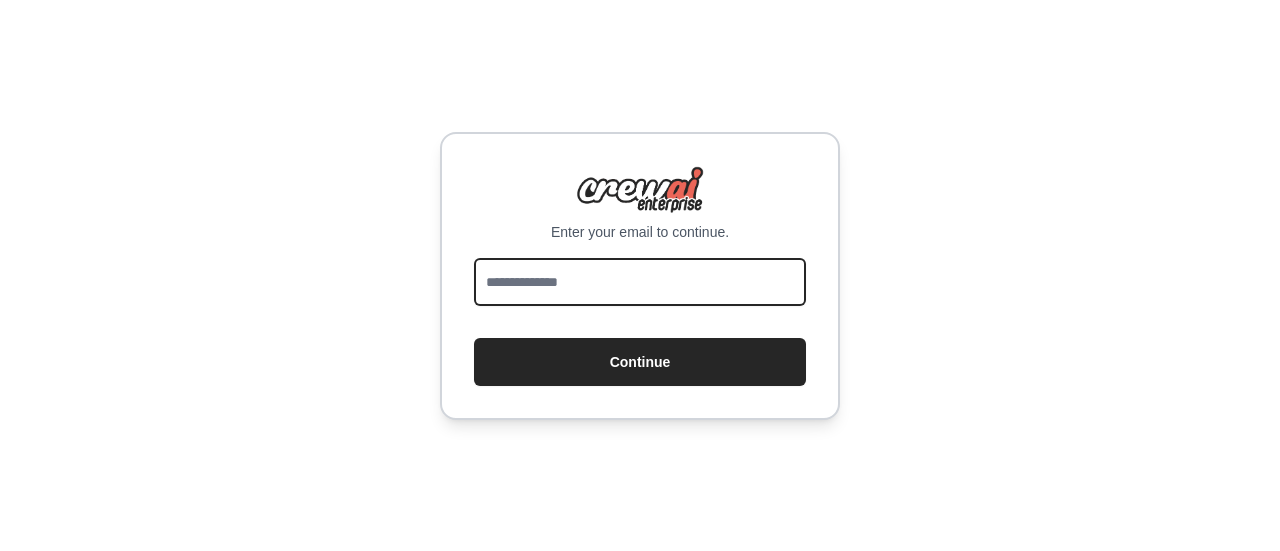 click at bounding box center (640, 282) 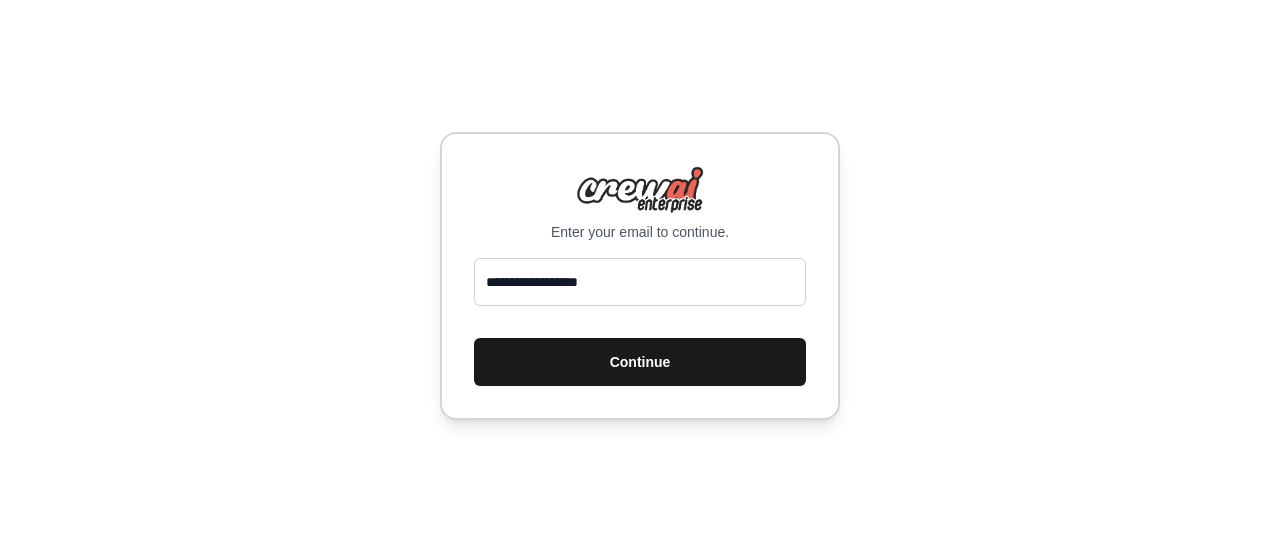 click on "Continue" at bounding box center [640, 362] 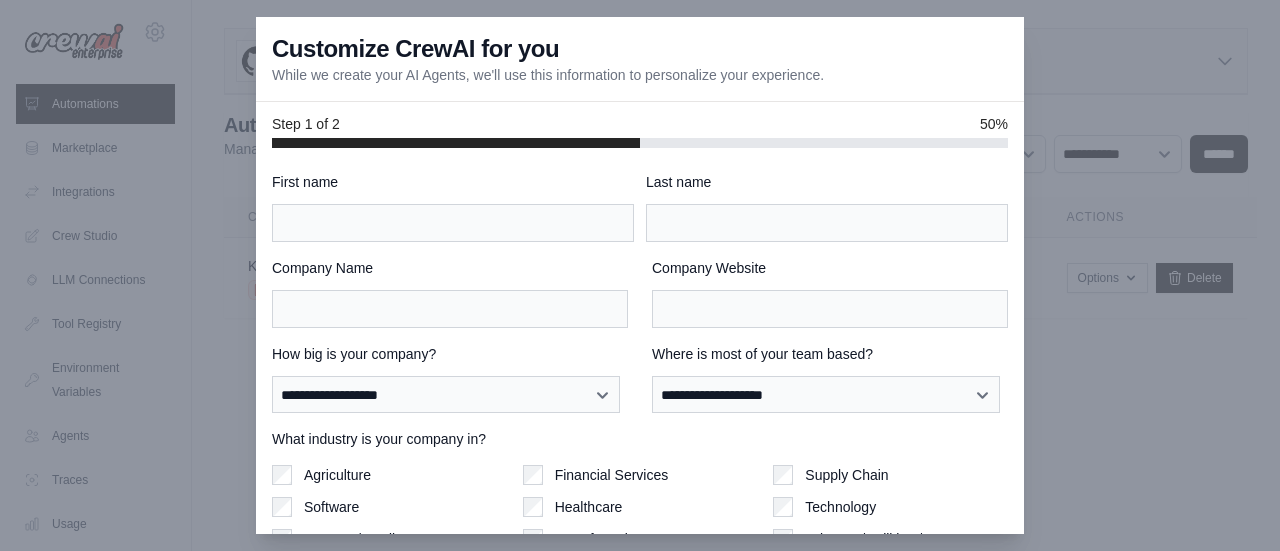 scroll, scrollTop: 0, scrollLeft: 0, axis: both 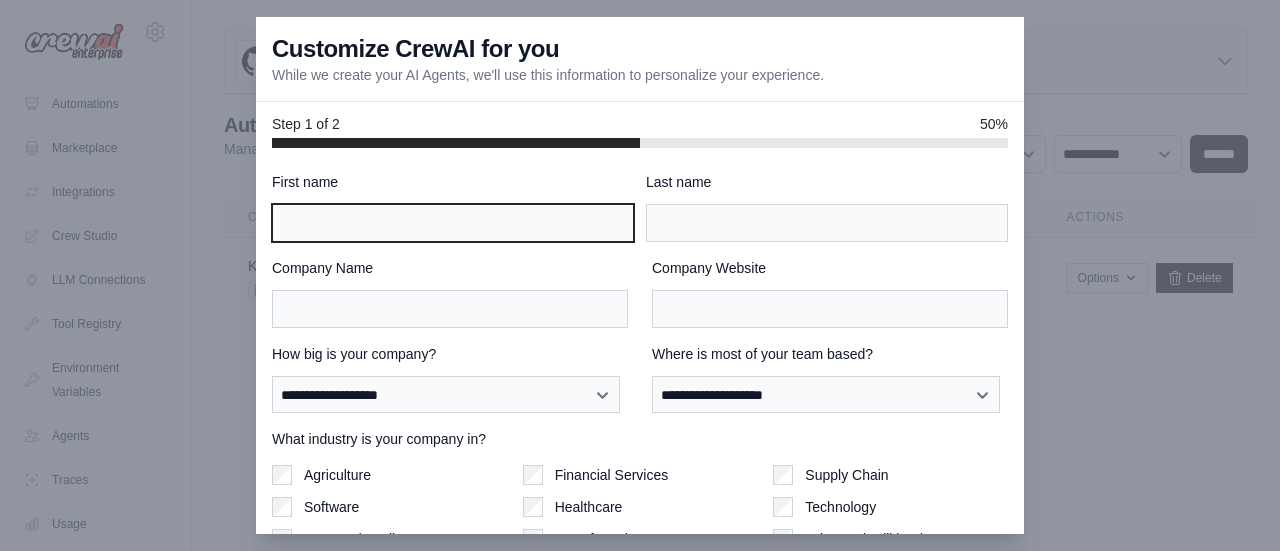 click on "First name" at bounding box center [453, 223] 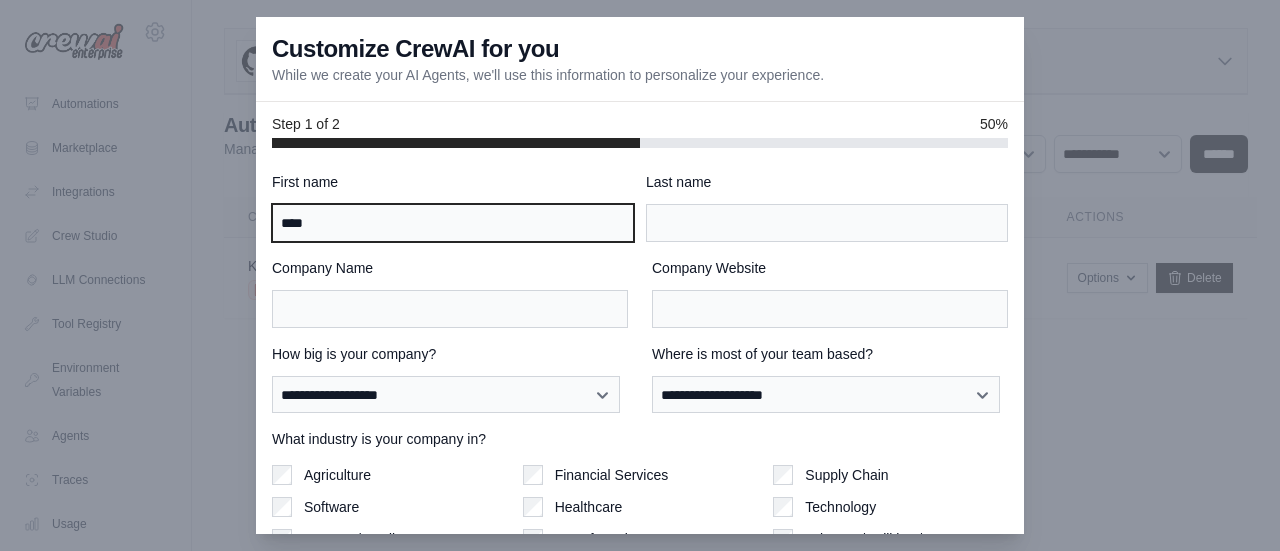 type on "****" 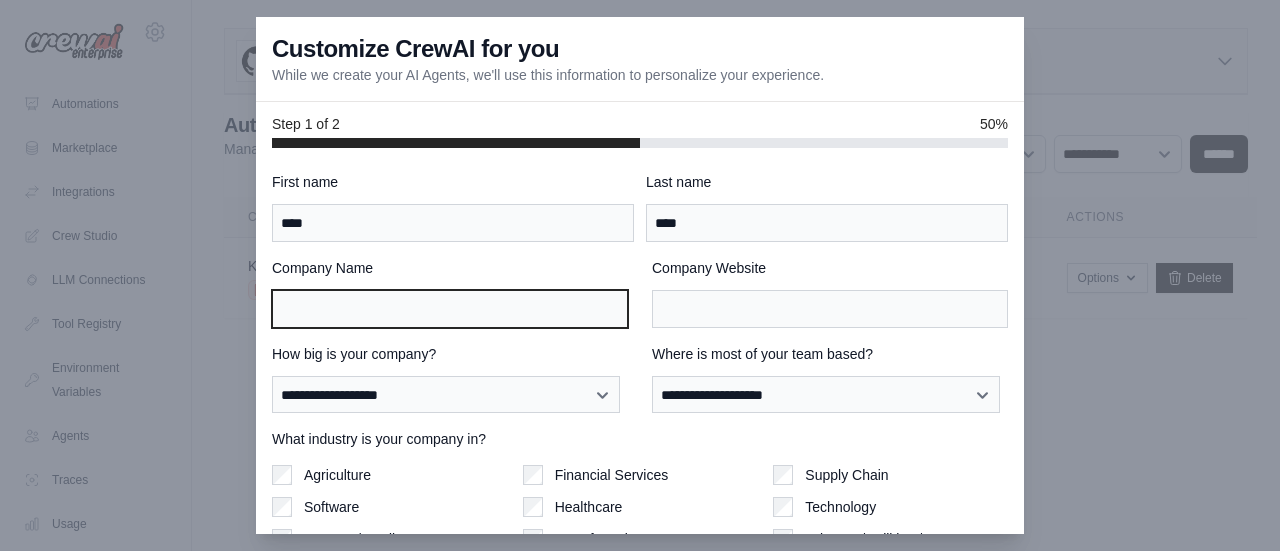 click on "Company Name" at bounding box center (450, 309) 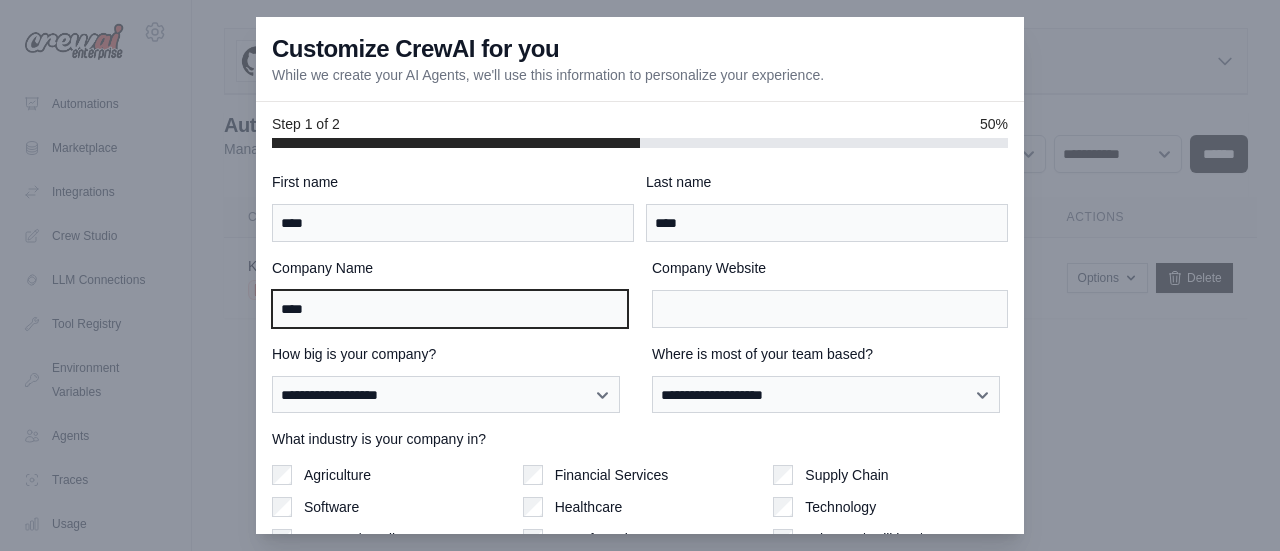 type on "****" 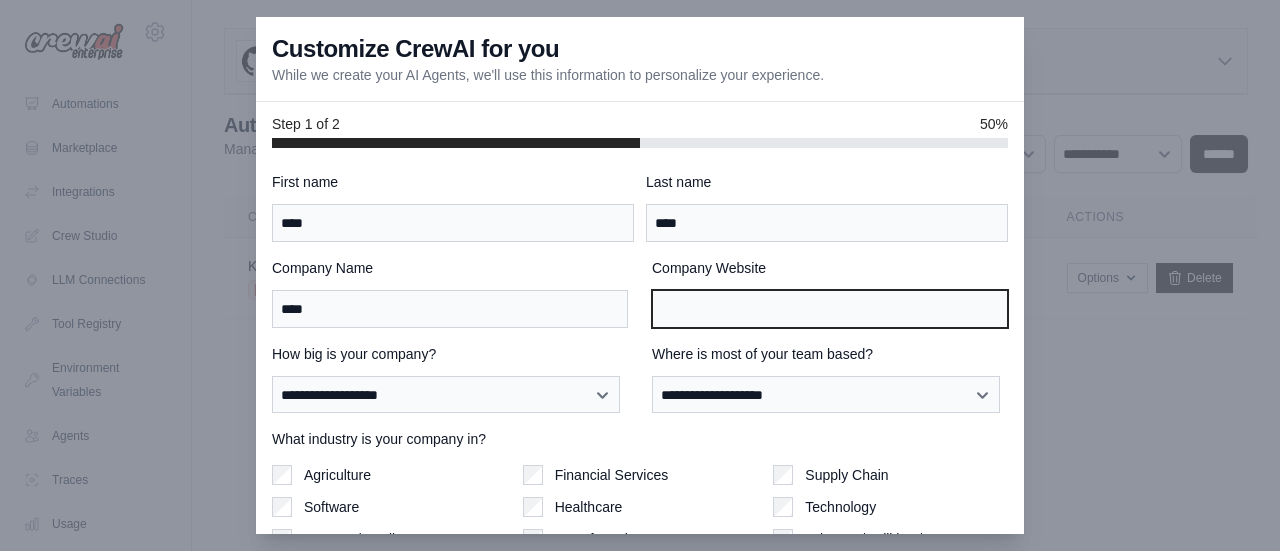 click on "Company Website" at bounding box center (830, 309) 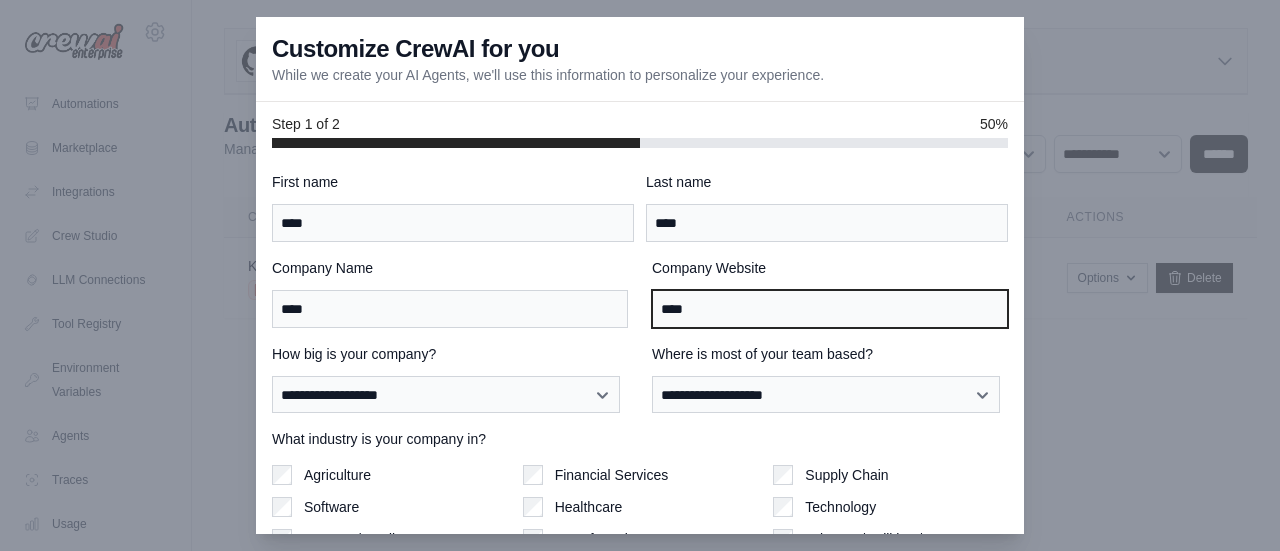 type on "****" 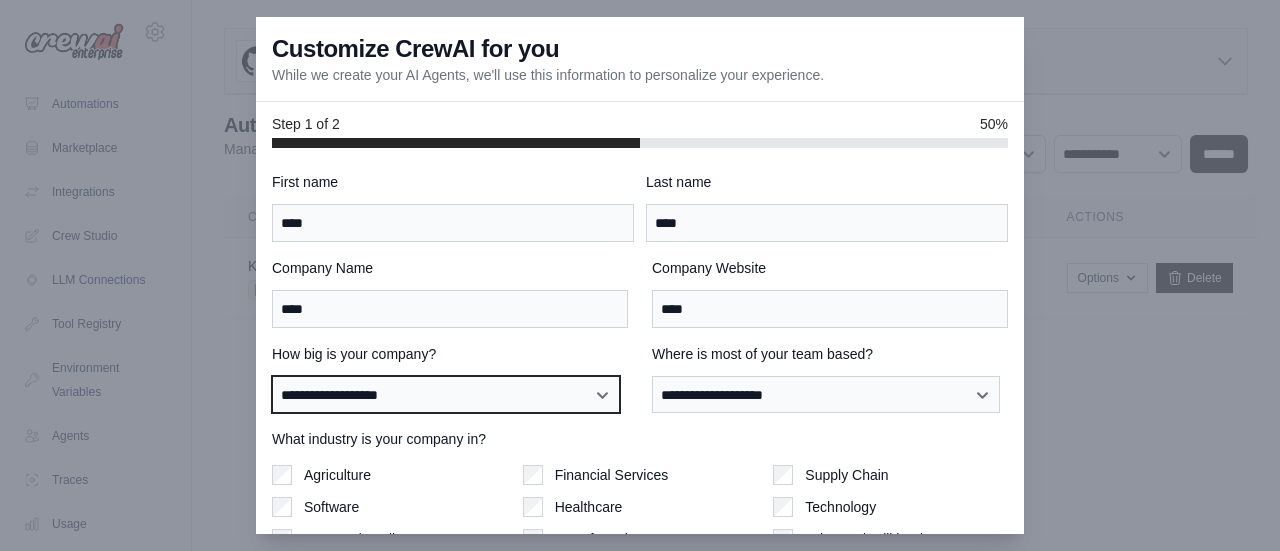 click on "**********" at bounding box center (446, 394) 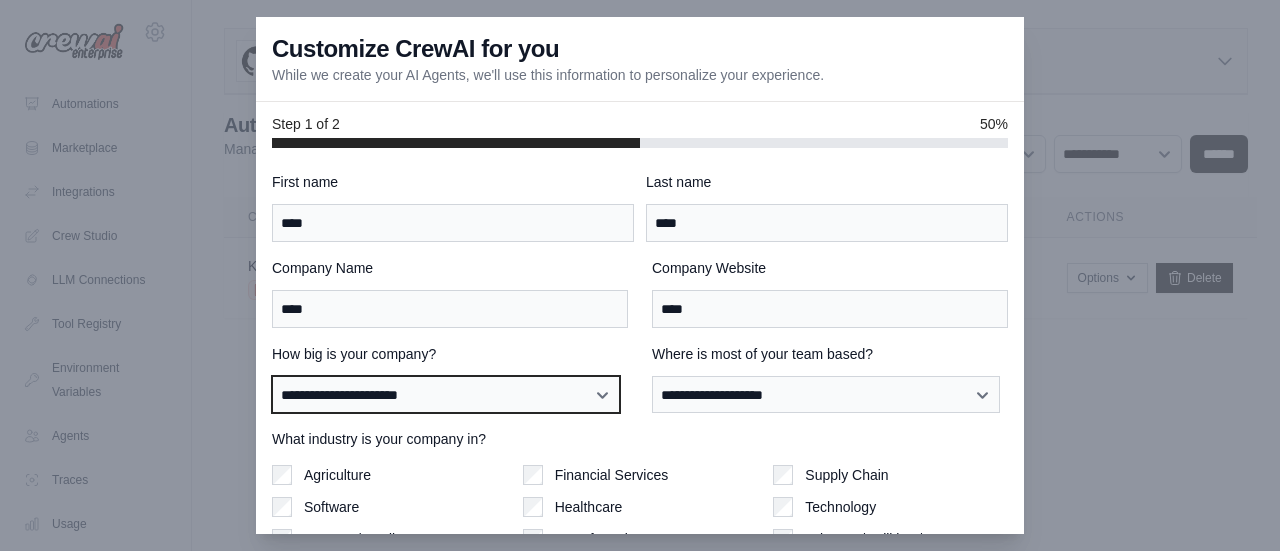 click on "**********" at bounding box center (446, 394) 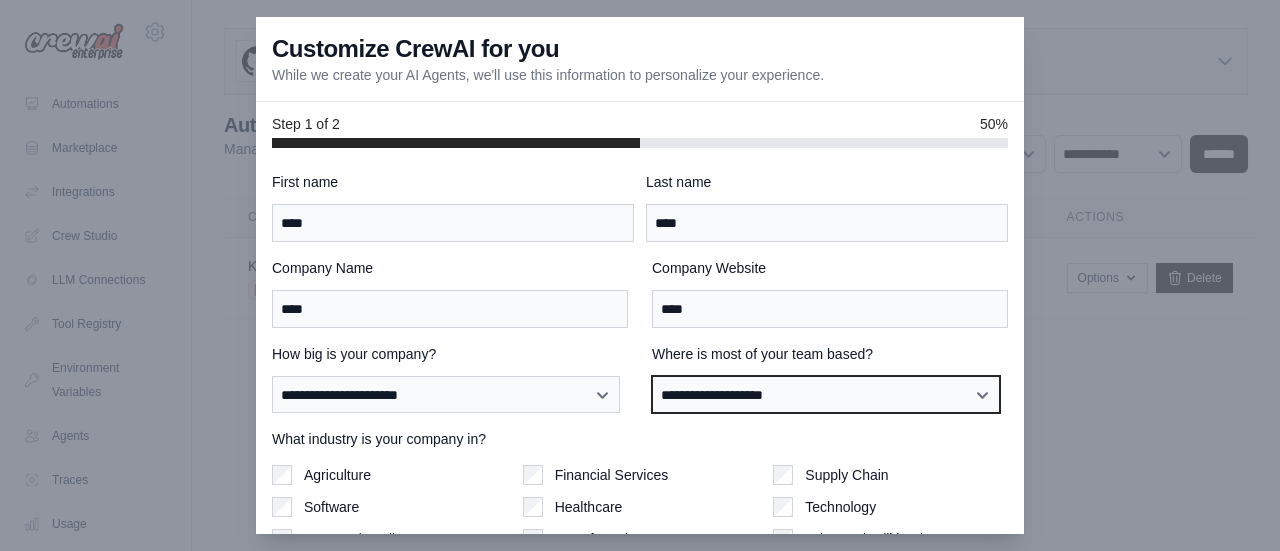 click on "**********" at bounding box center [826, 394] 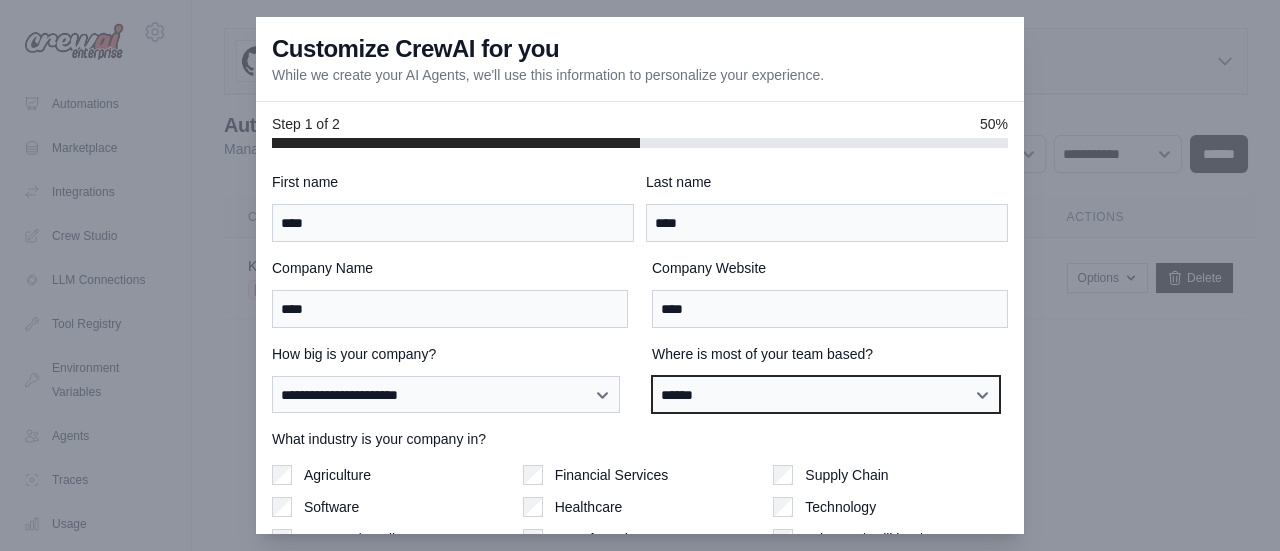 click on "**********" at bounding box center (826, 394) 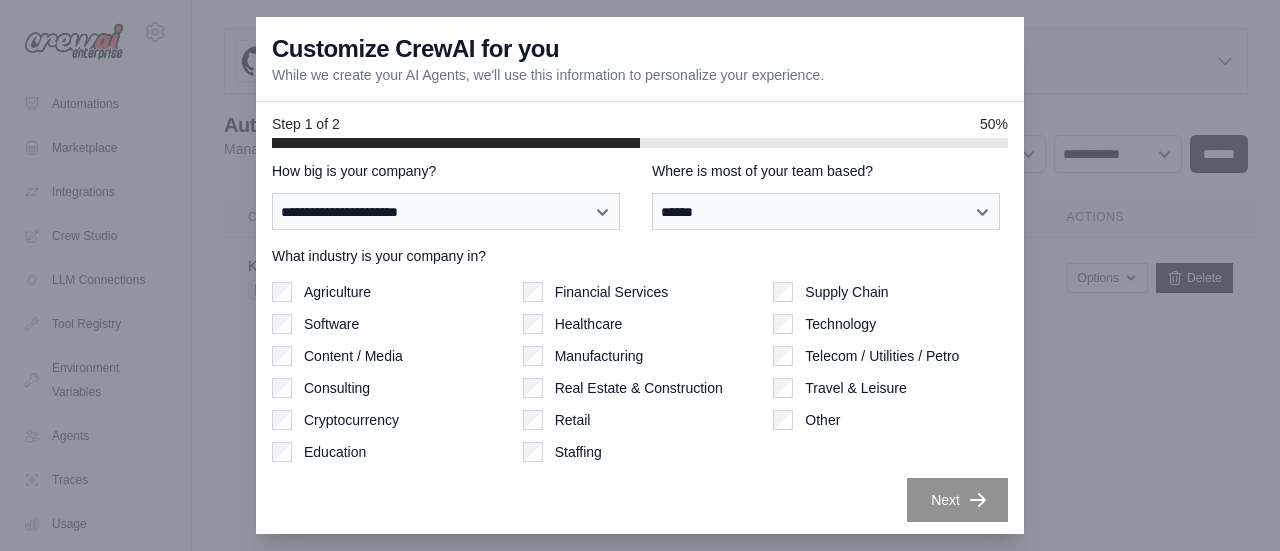 scroll, scrollTop: 186, scrollLeft: 0, axis: vertical 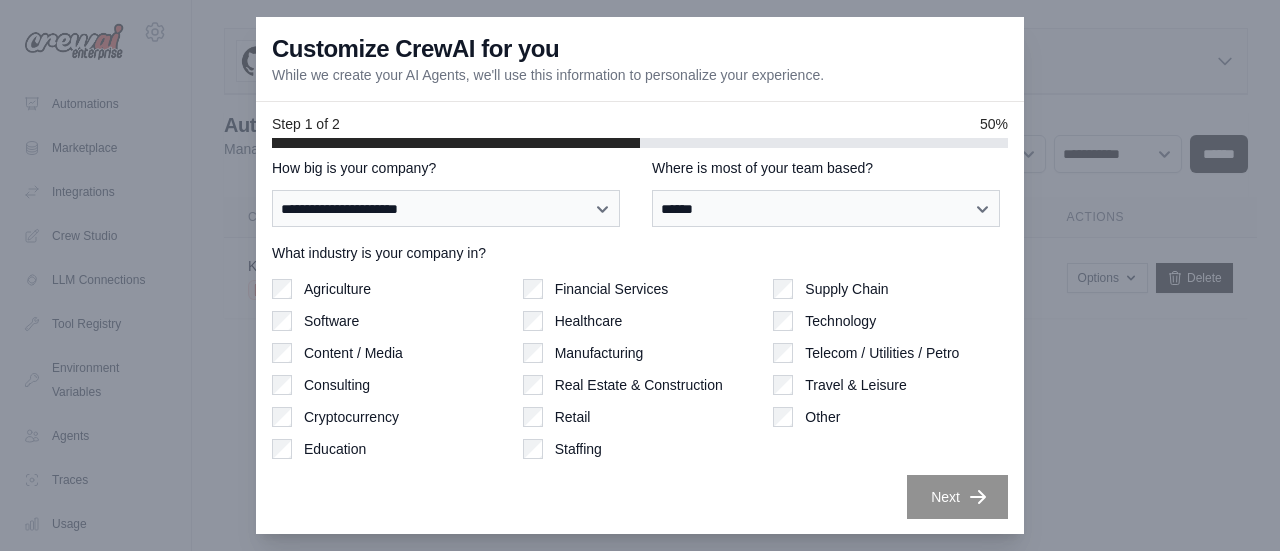 click on "Software" at bounding box center (331, 321) 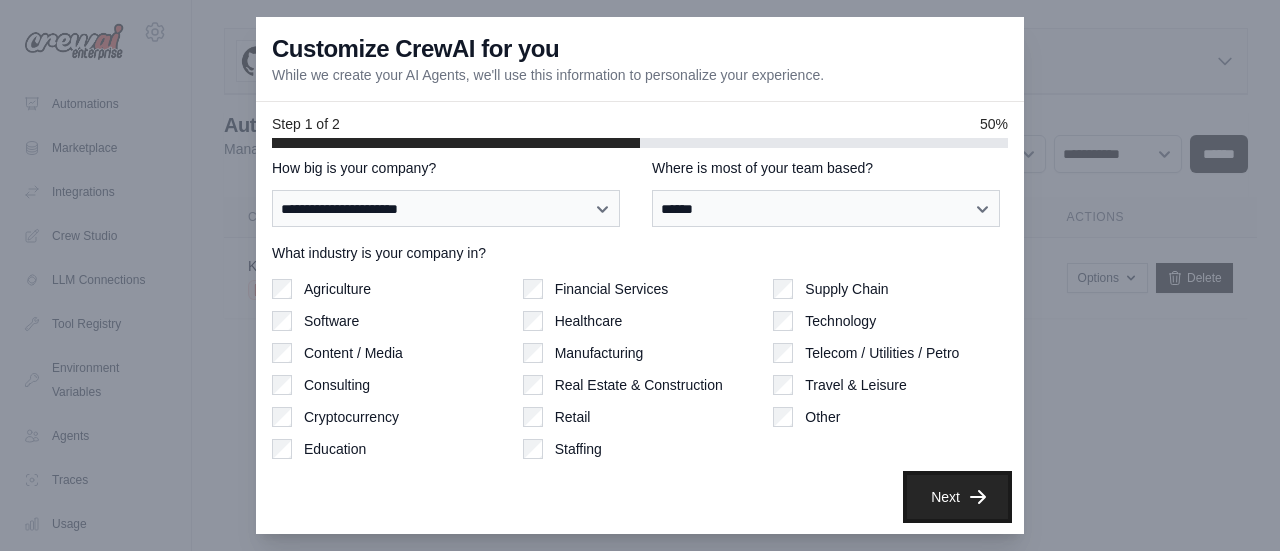 click on "Next" at bounding box center [957, 497] 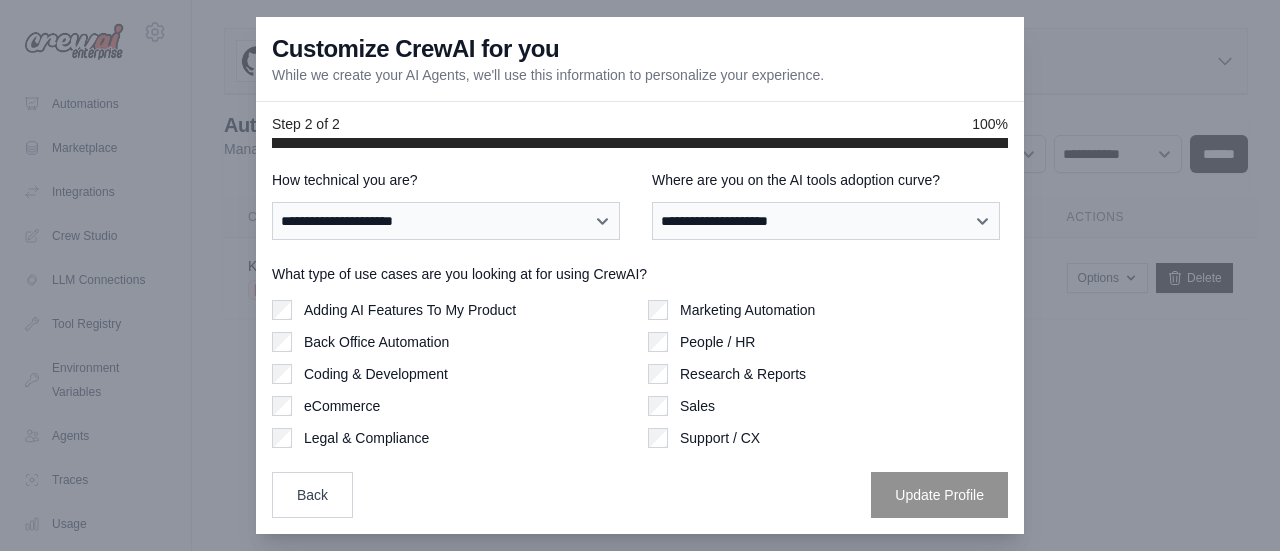 scroll, scrollTop: 94, scrollLeft: 0, axis: vertical 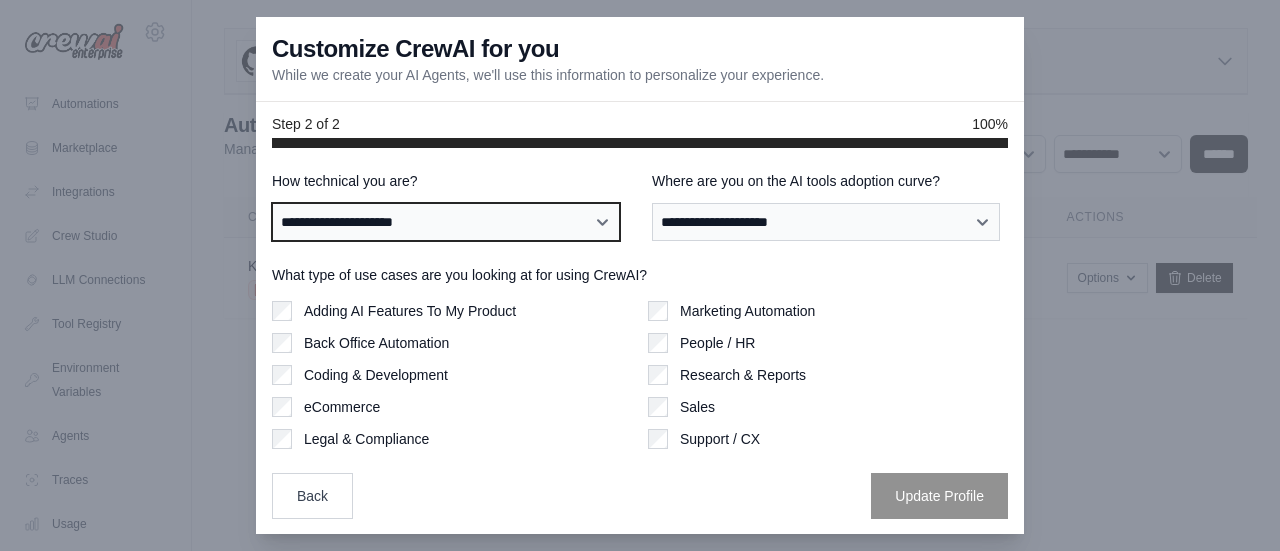 click on "**********" at bounding box center (446, 221) 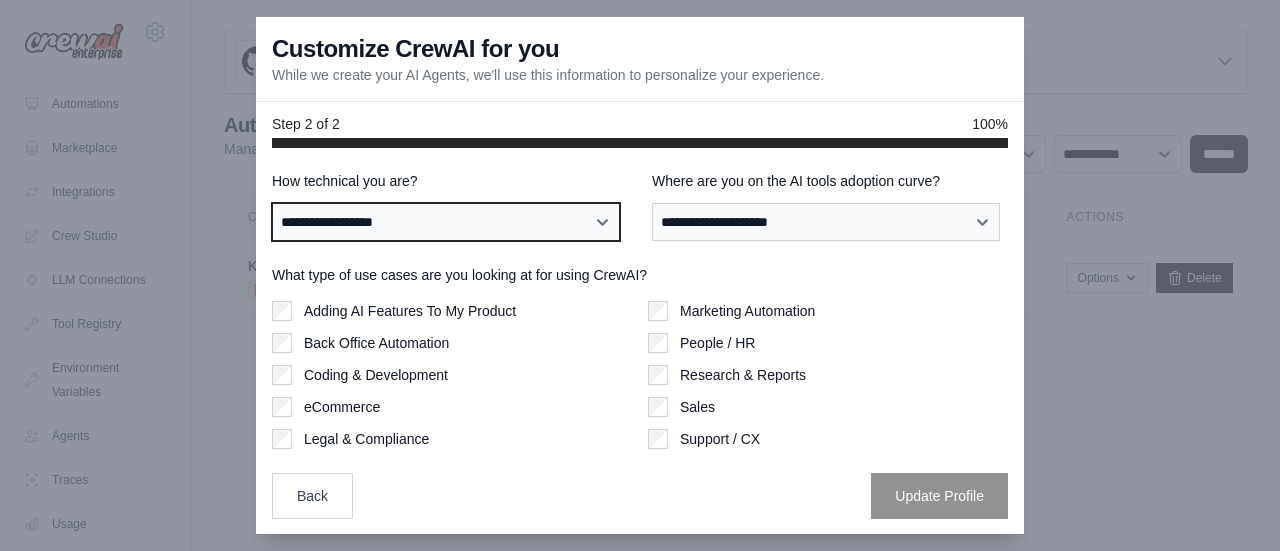 click on "**********" at bounding box center (446, 221) 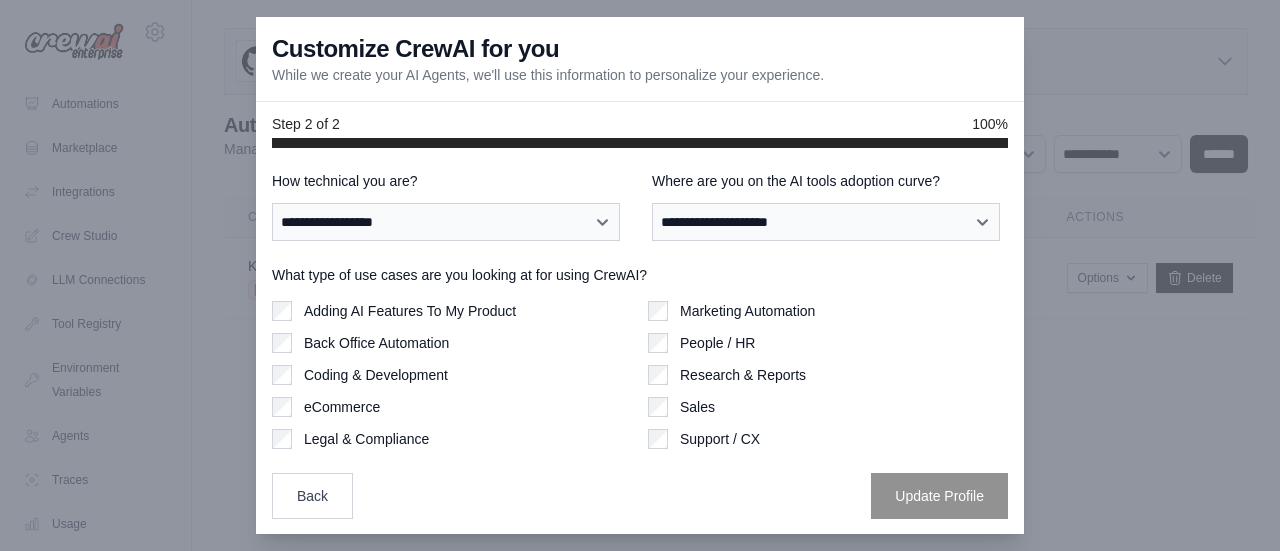 click on "Adding AI Features To My Product" at bounding box center [452, 311] 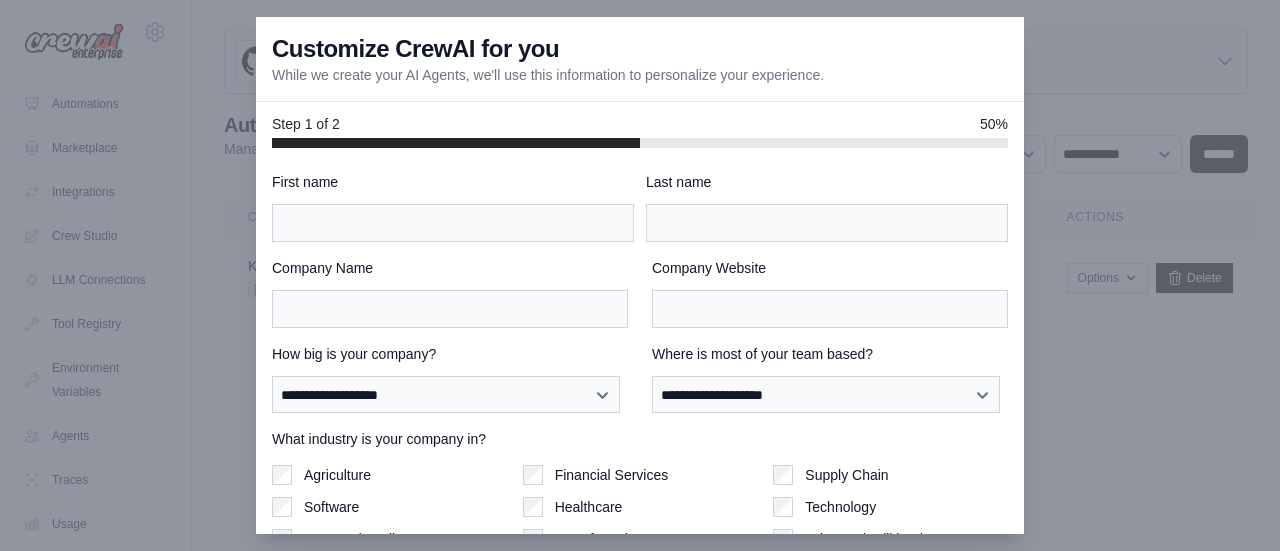 scroll, scrollTop: 0, scrollLeft: 0, axis: both 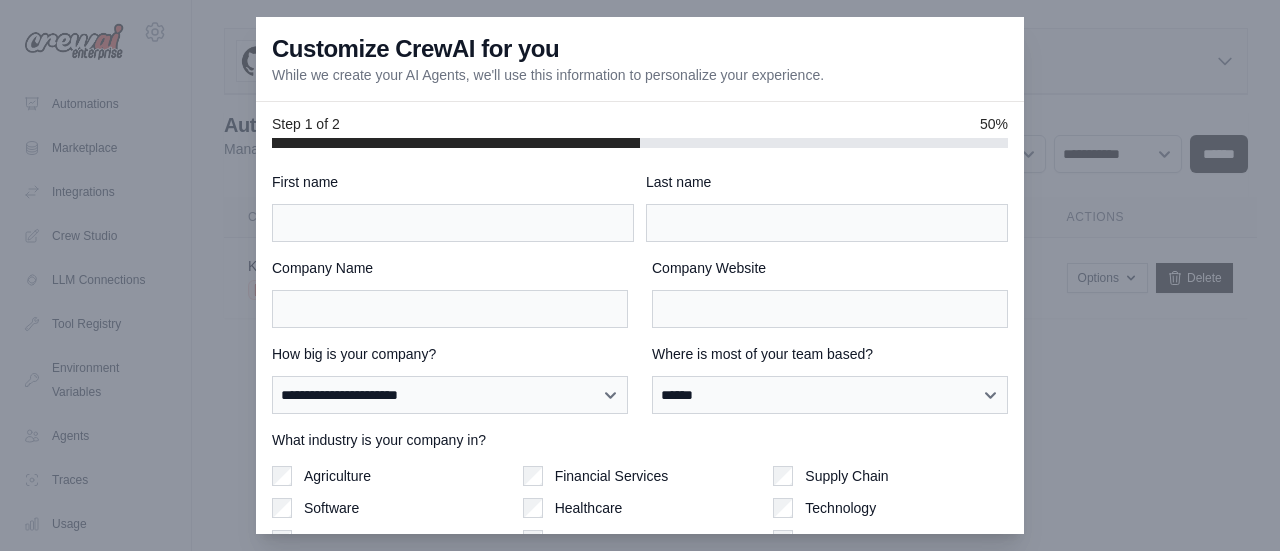 select on "**********" 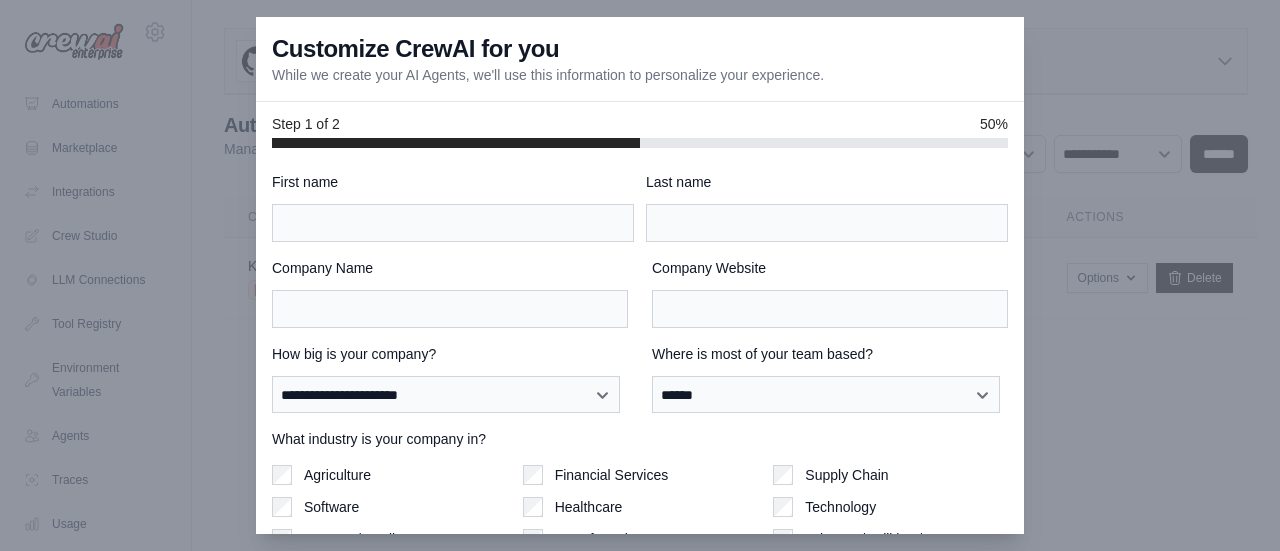 scroll, scrollTop: 0, scrollLeft: 0, axis: both 